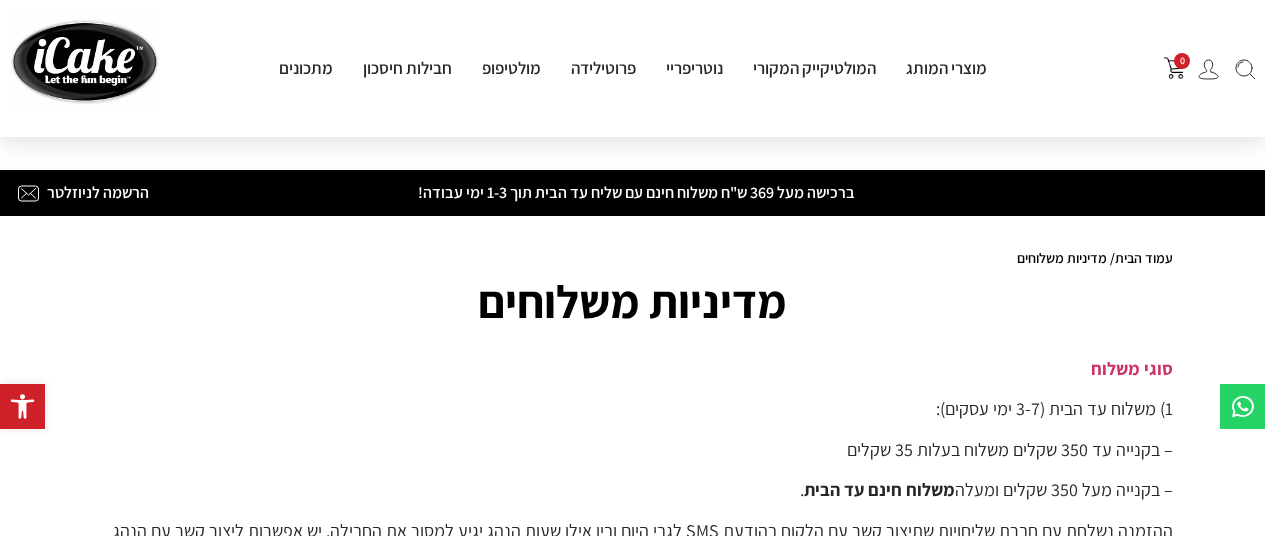 scroll, scrollTop: 133, scrollLeft: 0, axis: vertical 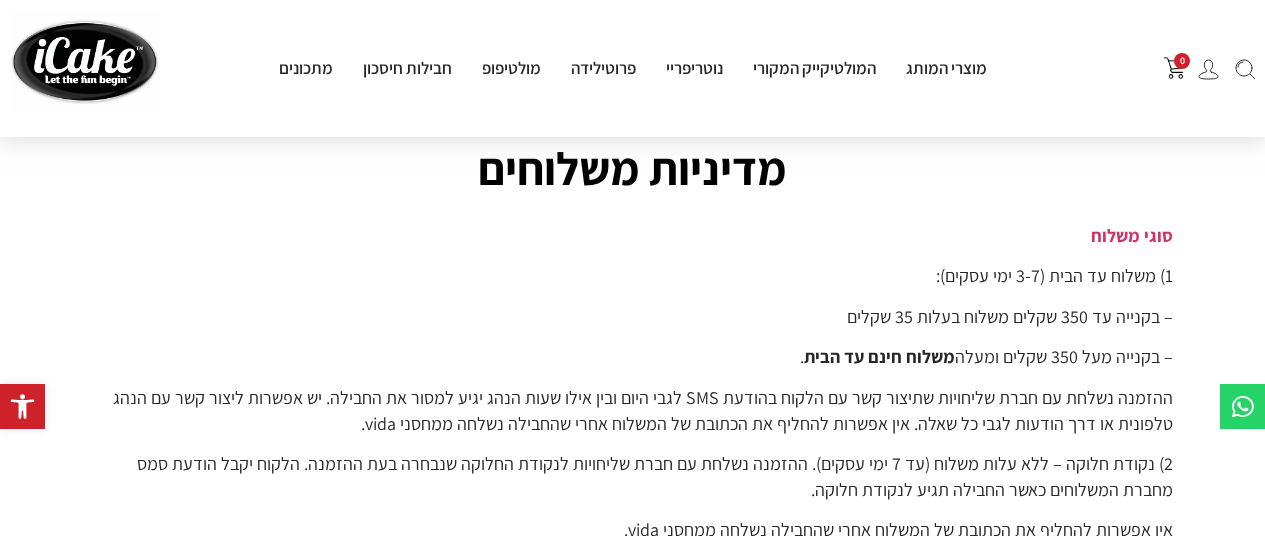 click at bounding box center [85, 61] 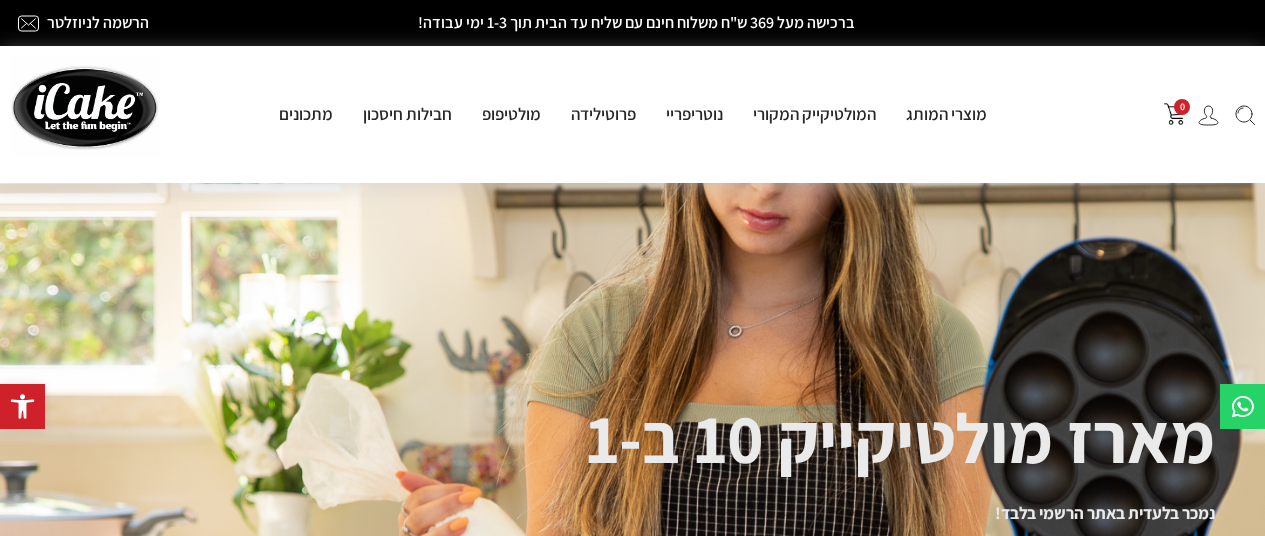 scroll, scrollTop: 0, scrollLeft: 0, axis: both 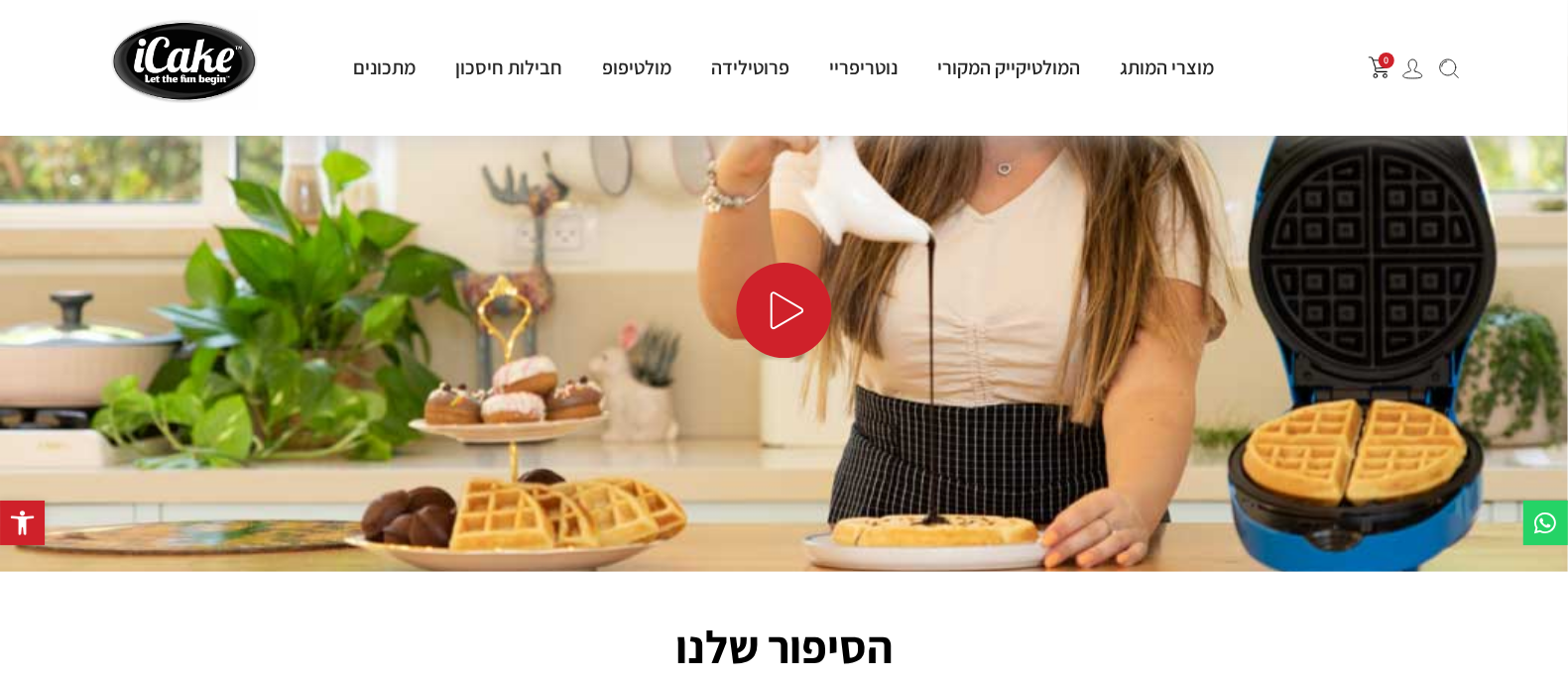 click 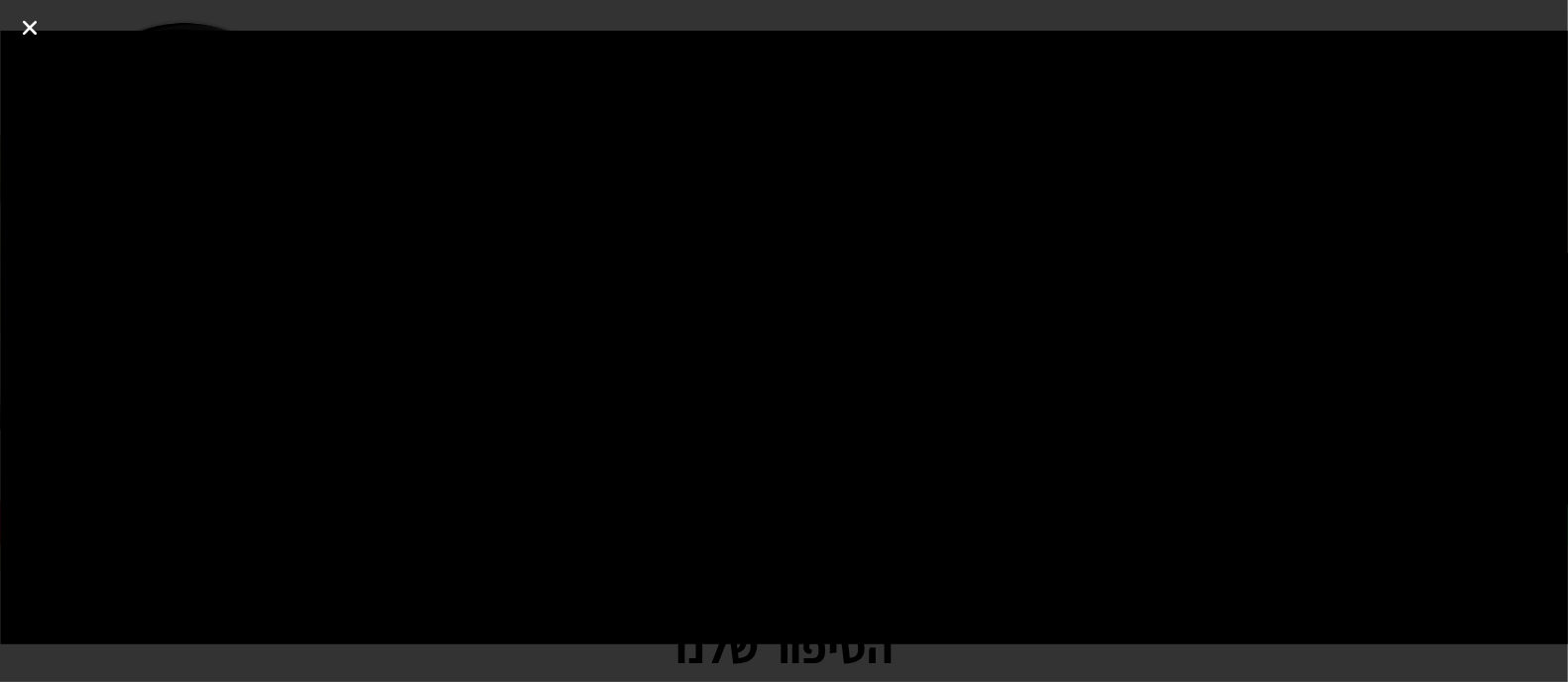click at bounding box center [30, 28] 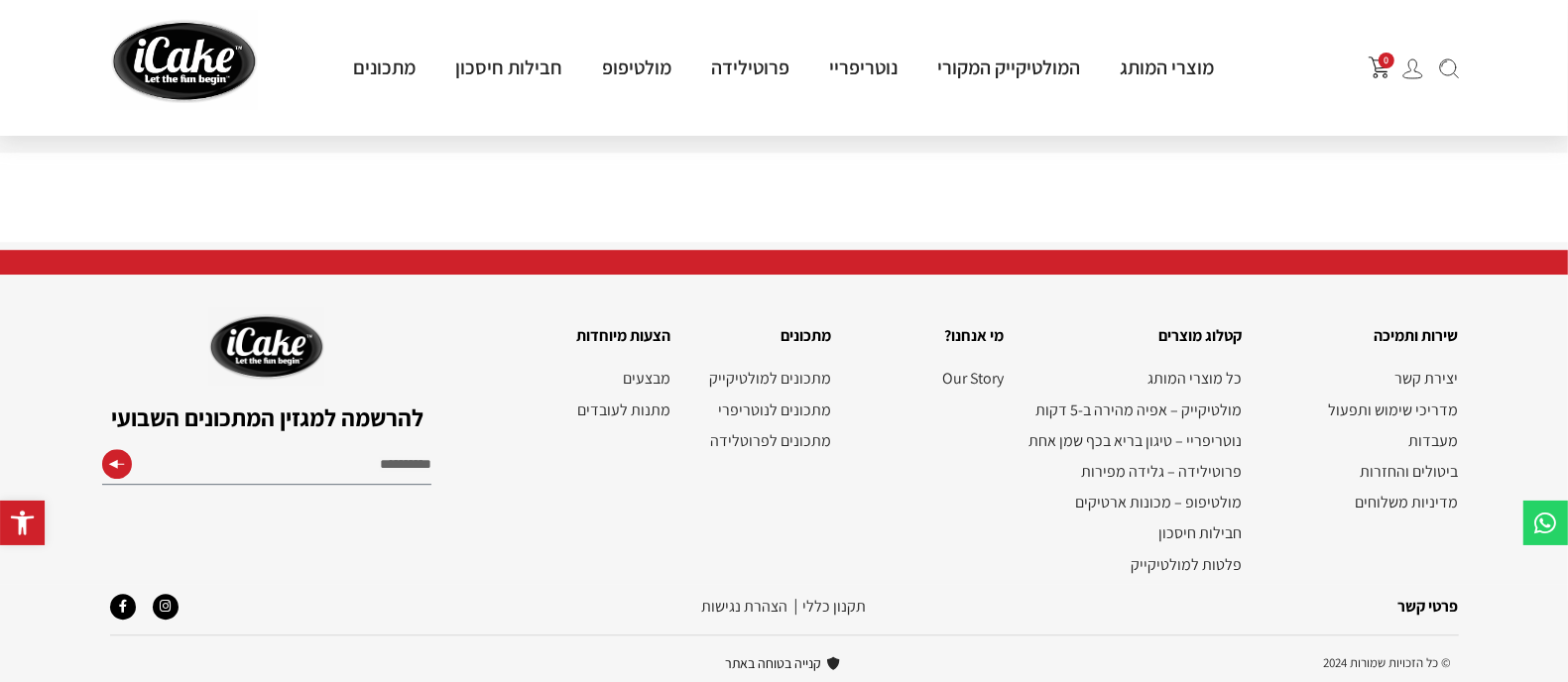 scroll, scrollTop: 4691, scrollLeft: 0, axis: vertical 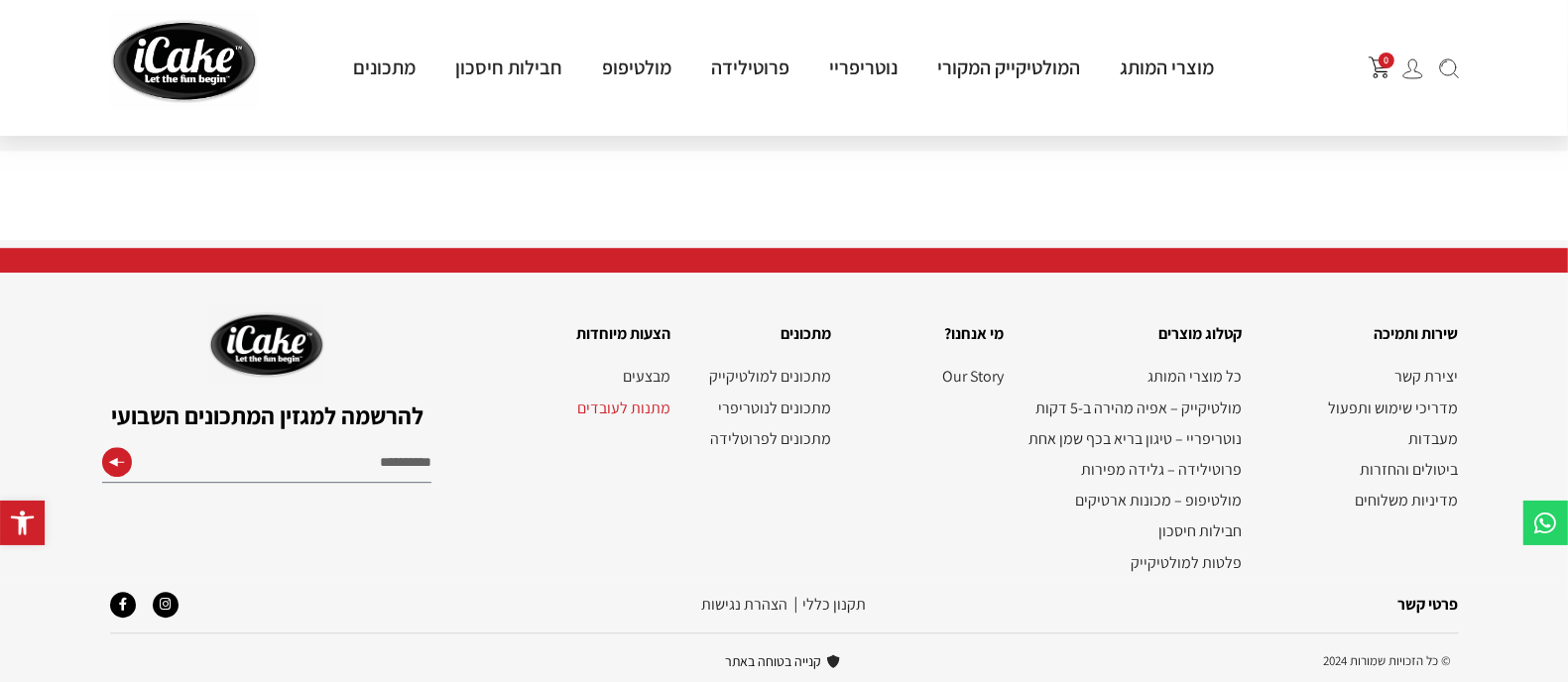 click on "מתנות לעובדים" 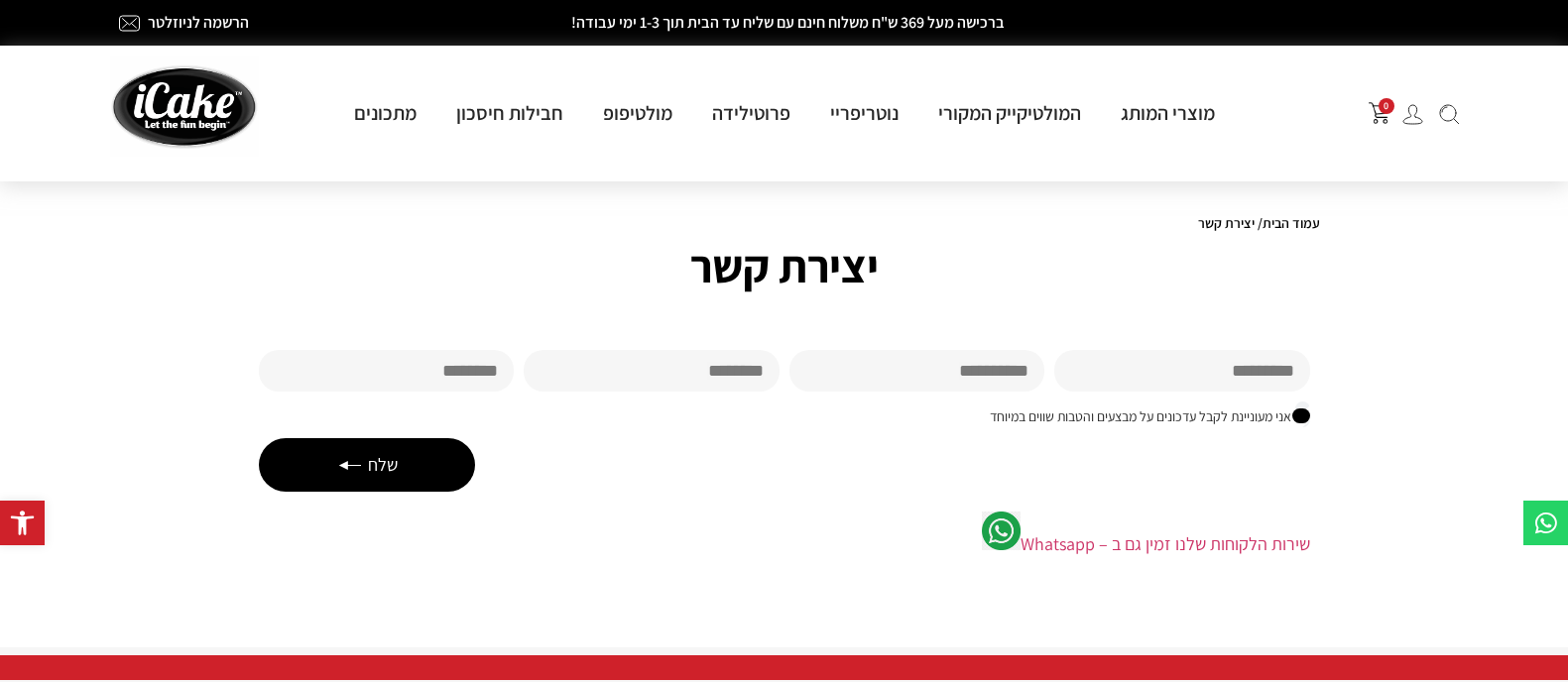 scroll, scrollTop: 0, scrollLeft: 0, axis: both 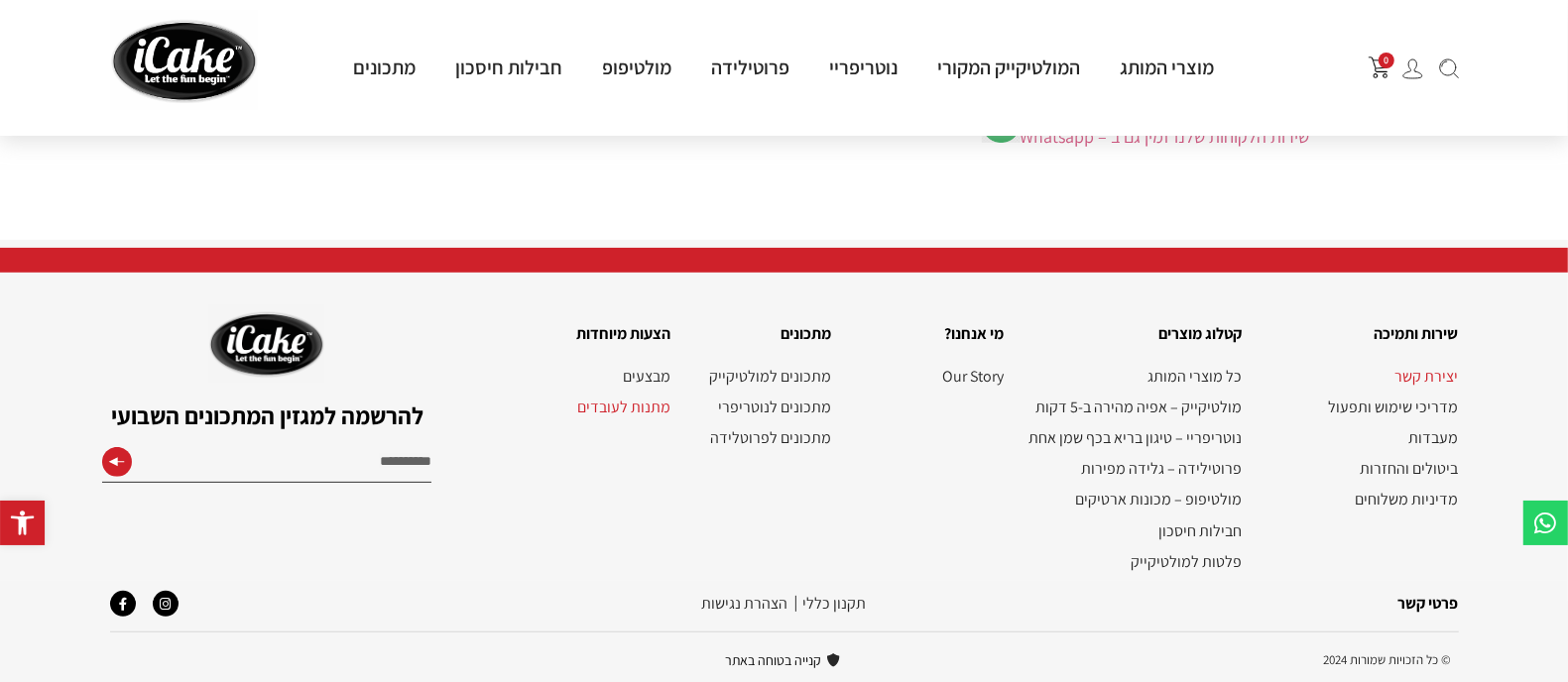 click on "Email" at bounding box center [267, 465] 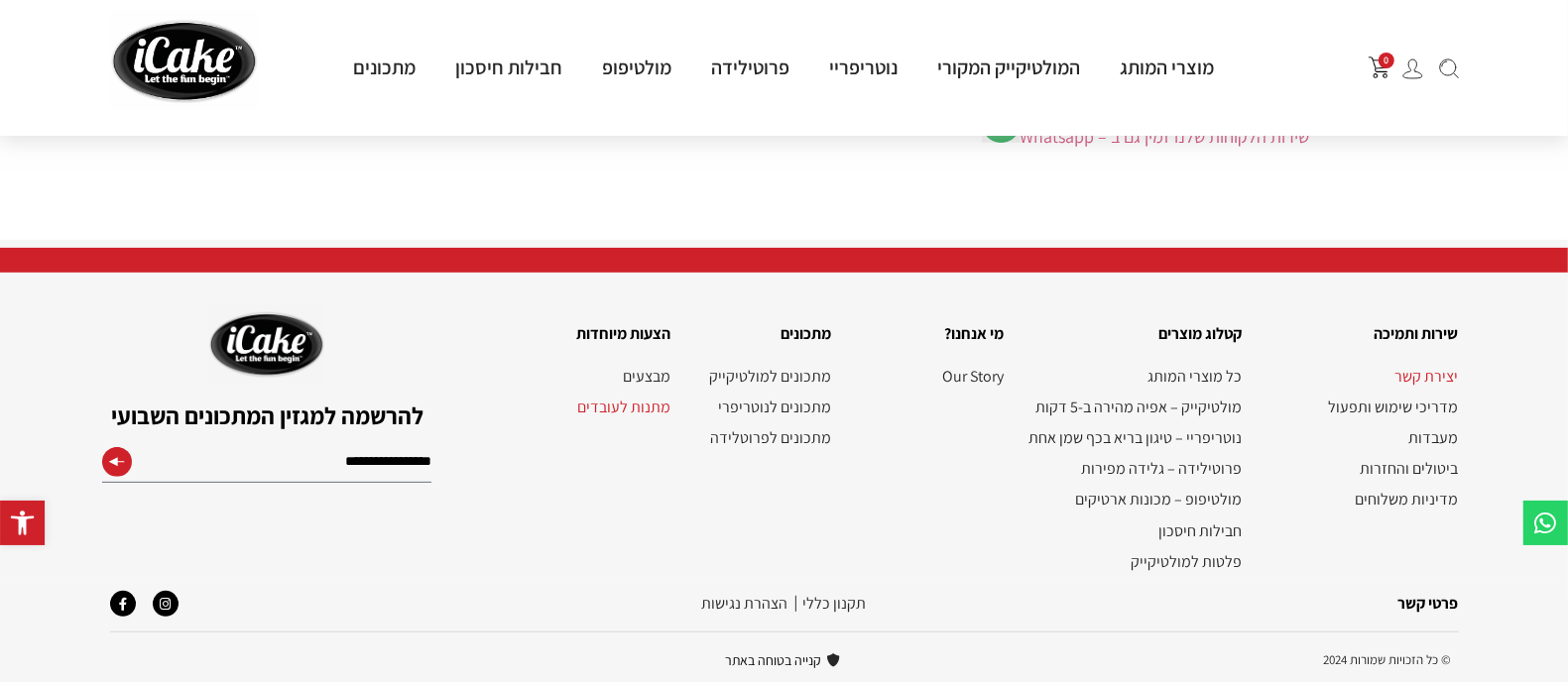 click at bounding box center (117, 467) 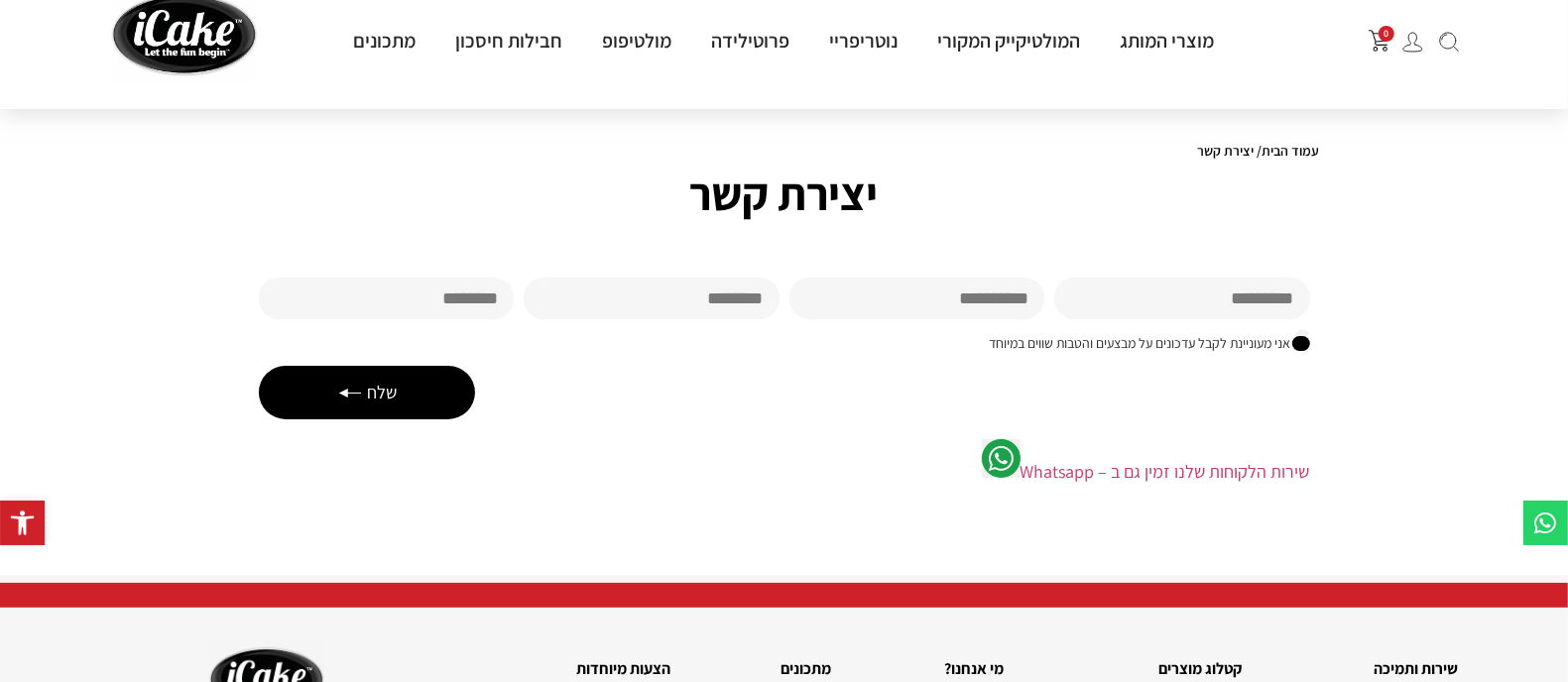 scroll, scrollTop: 0, scrollLeft: 0, axis: both 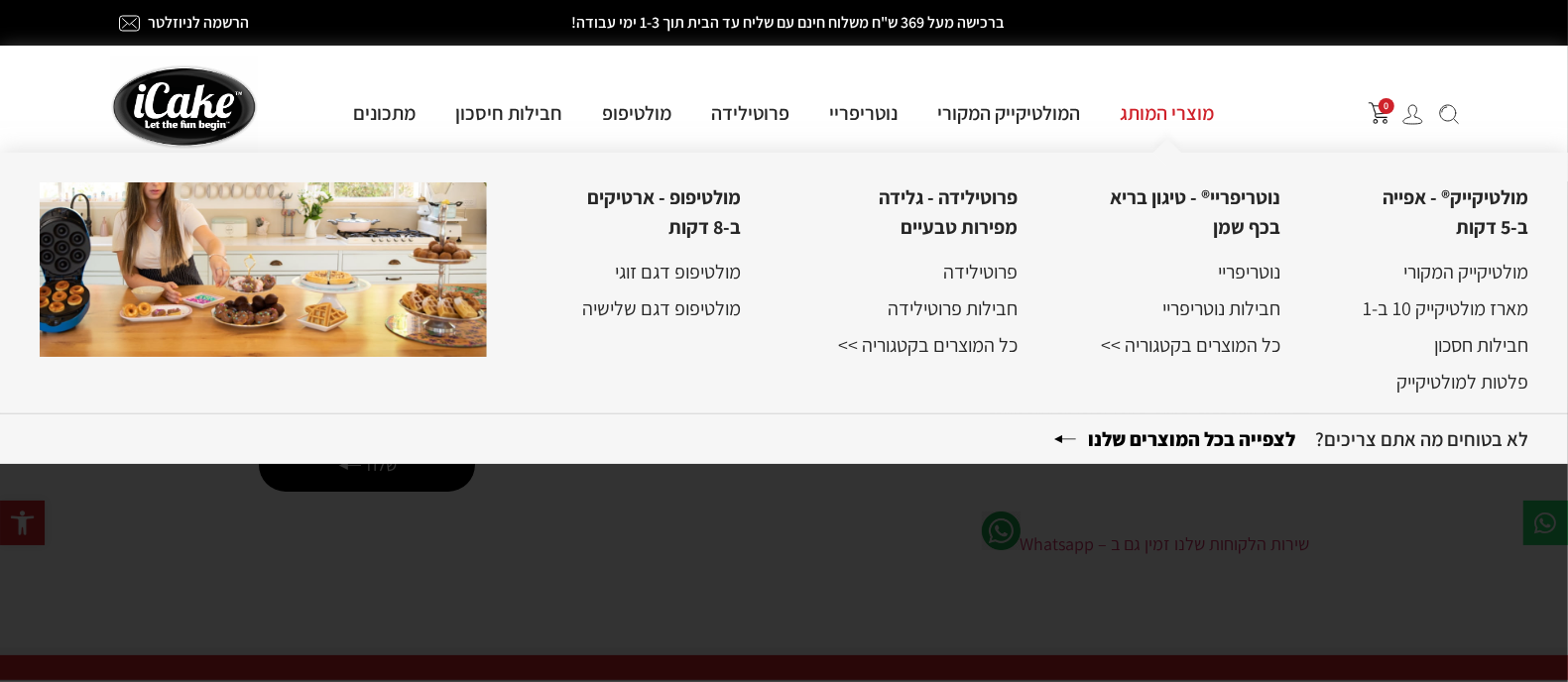 click on "מוצרי המותג" at bounding box center (1167, 113) 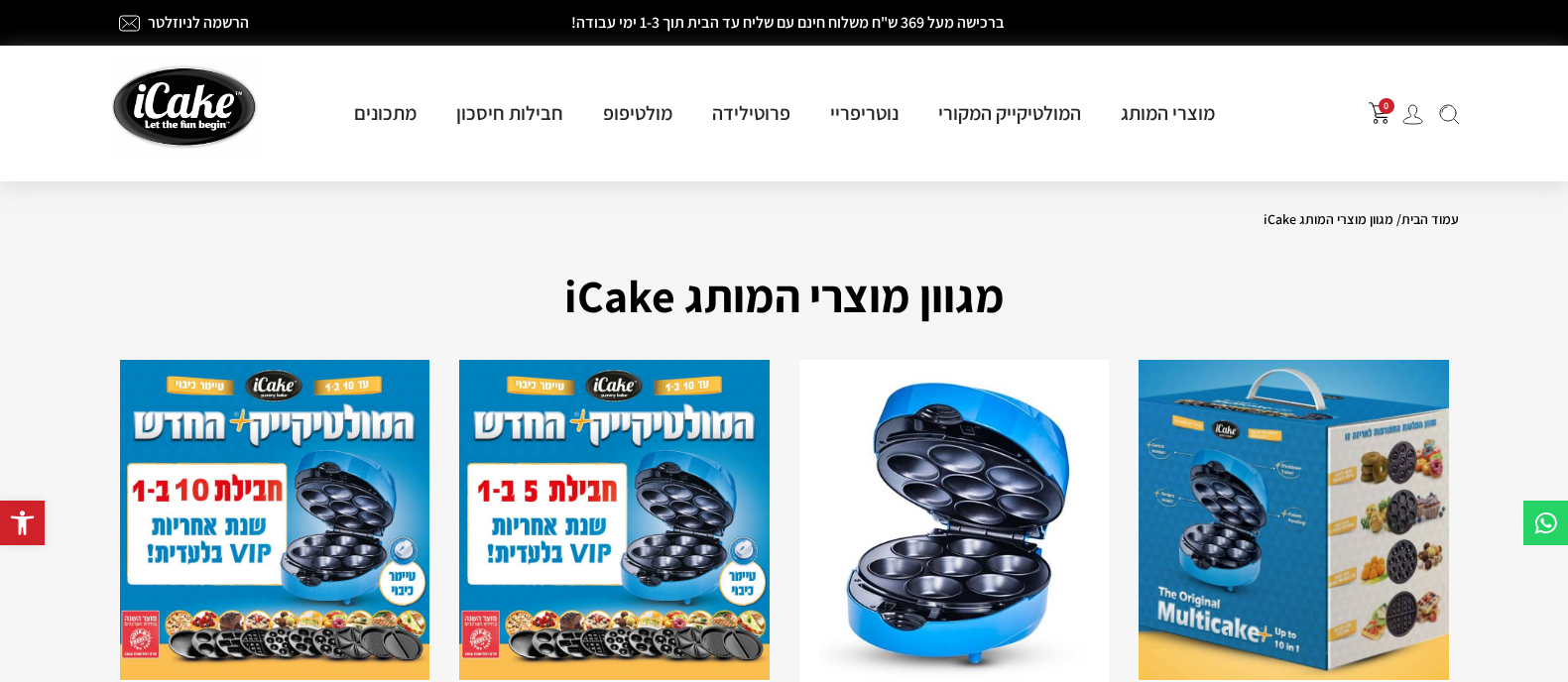 scroll, scrollTop: 0, scrollLeft: 0, axis: both 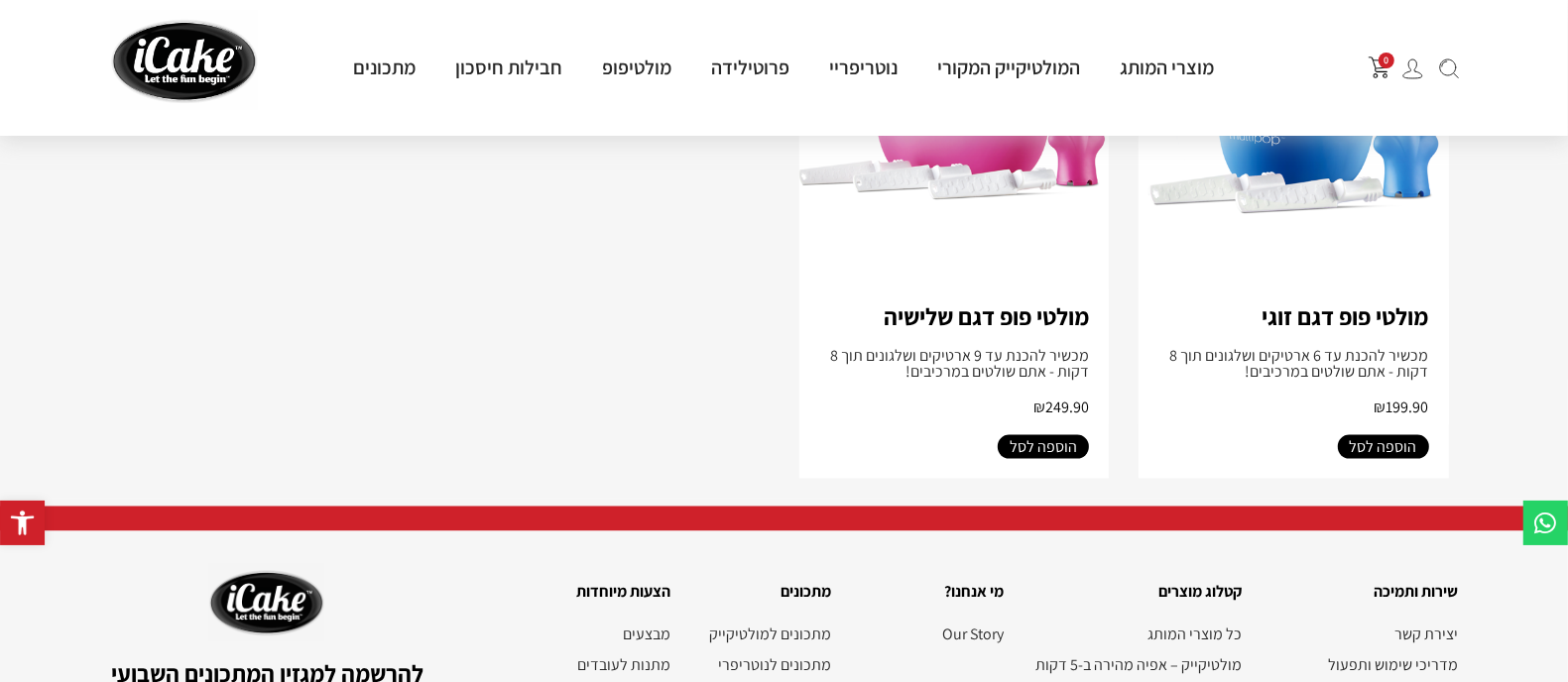 click on "מכשיר להכנת עד 6 ארטיקים ושלגונים תוך 8 דקות - אתם שולטים במרכיבים!" at bounding box center [1293, 364] 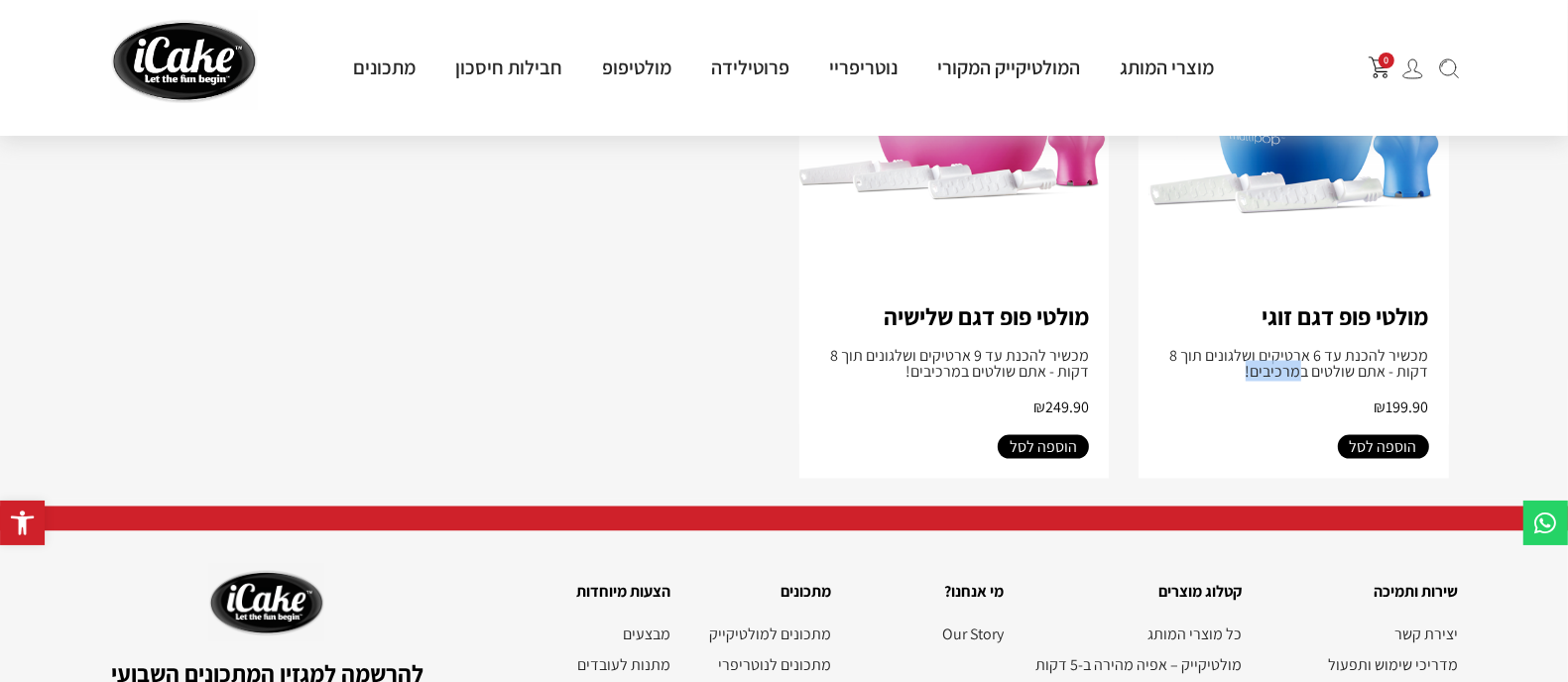 click on "מכשיר להכנת עד 6 ארטיקים ושלגונים תוך 8 דקות - אתם שולטים במרכיבים!" at bounding box center [1293, 364] 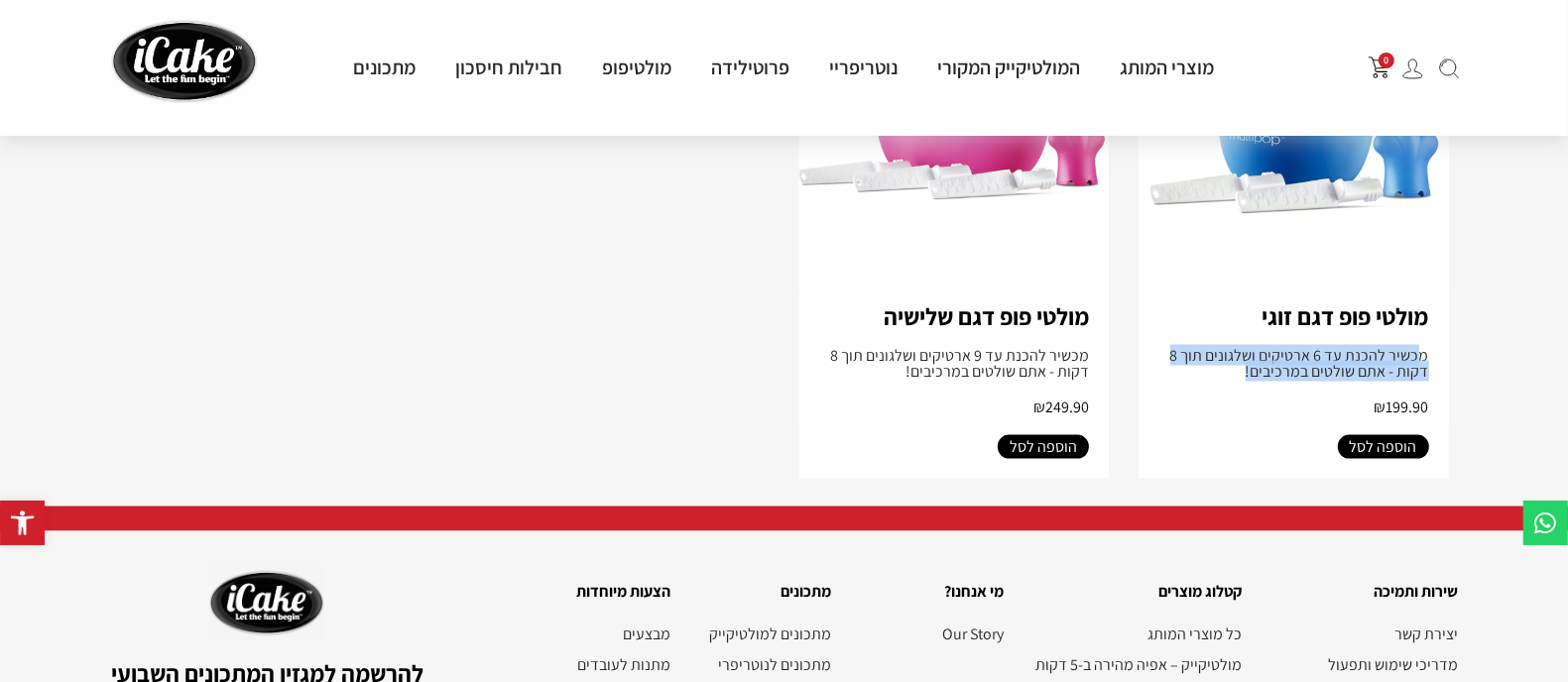 click on "מכשיר להכנת עד 6 ארטיקים ושלגונים תוך 8 דקות - אתם שולטים במרכיבים!" at bounding box center (1293, 364) 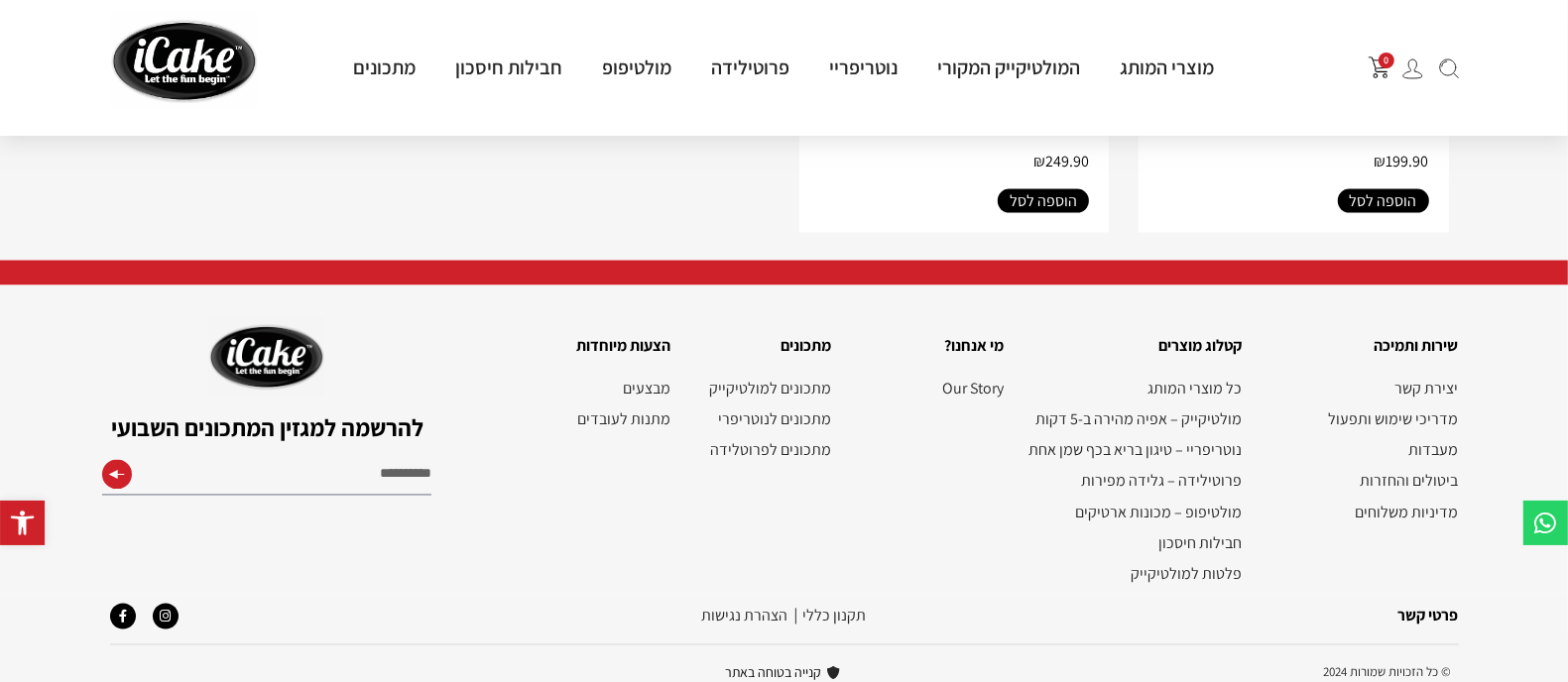 scroll, scrollTop: 2925, scrollLeft: 0, axis: vertical 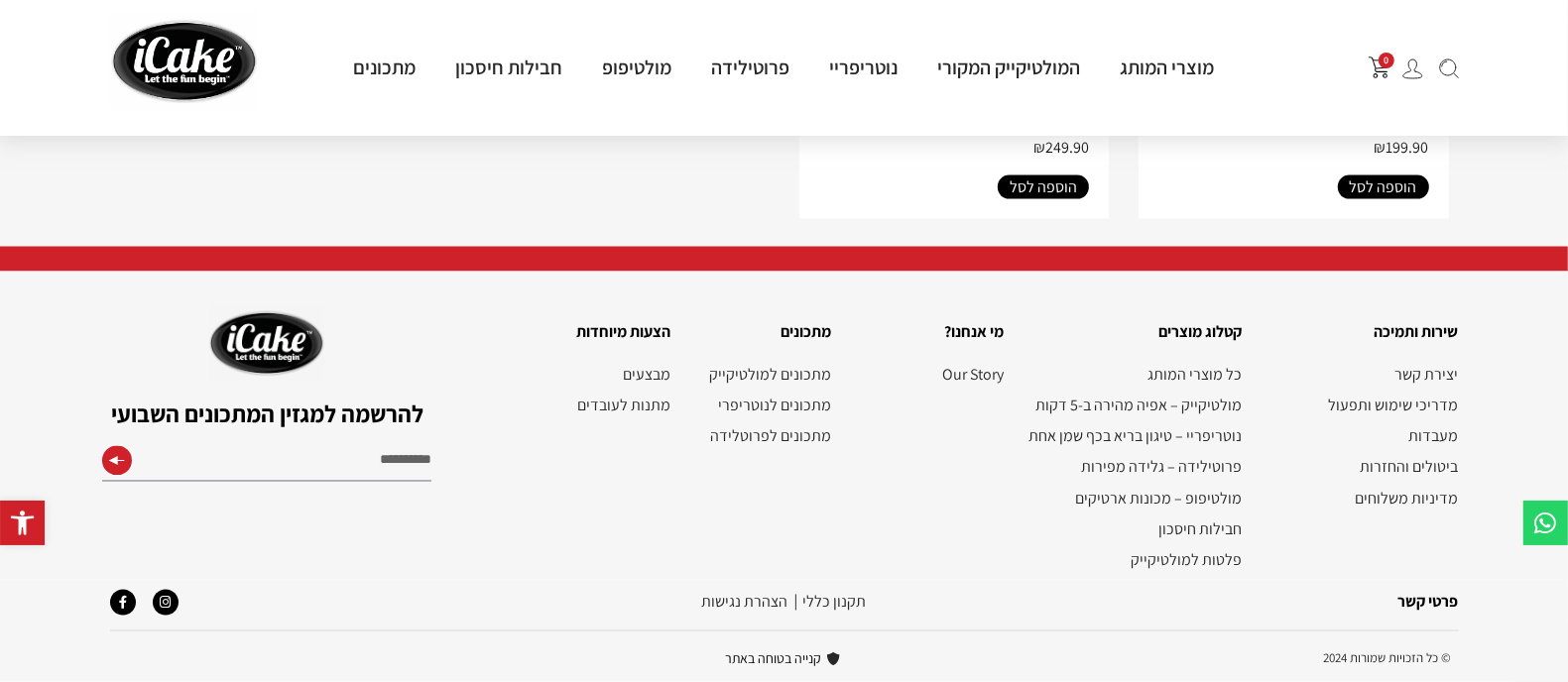 click on "מי אנחנו? Our Story Our Story" at bounding box center (927, 436) 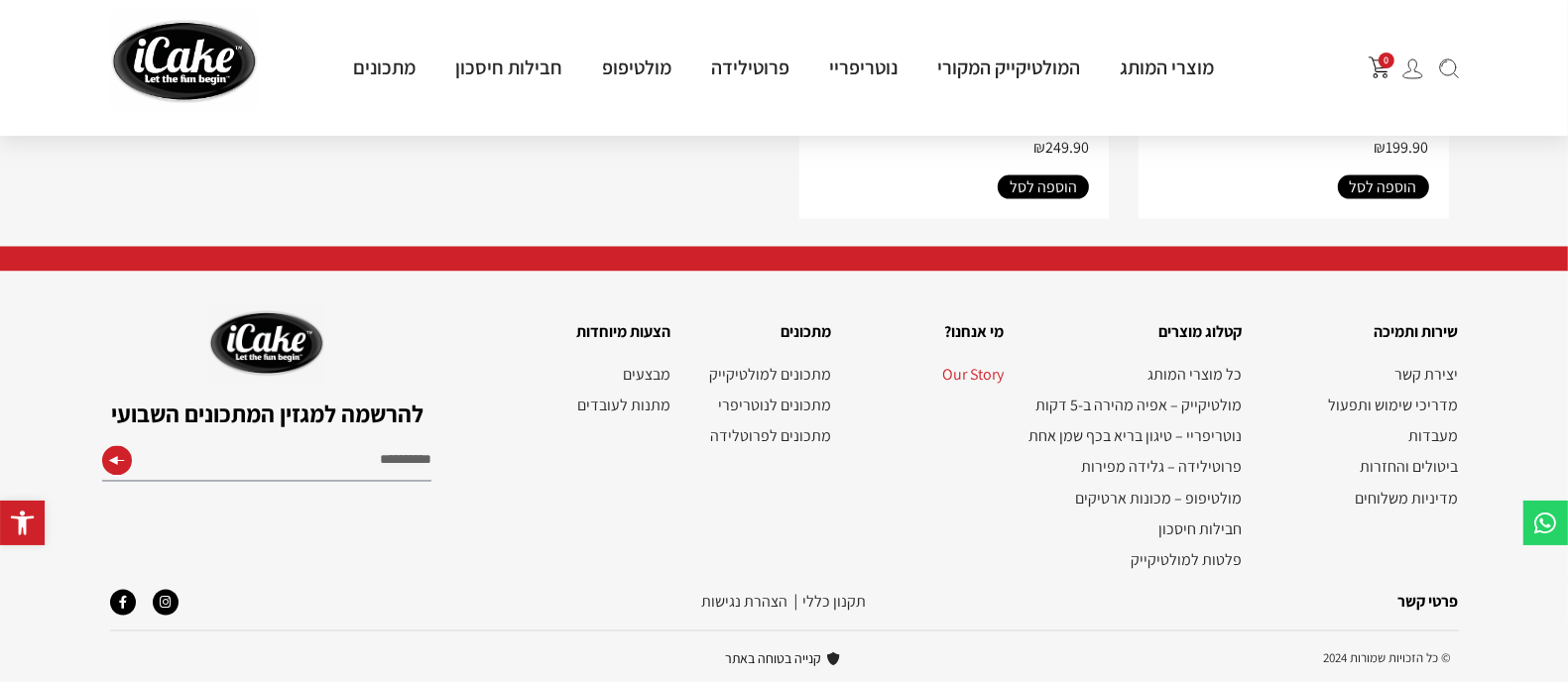 click on "Our Story" 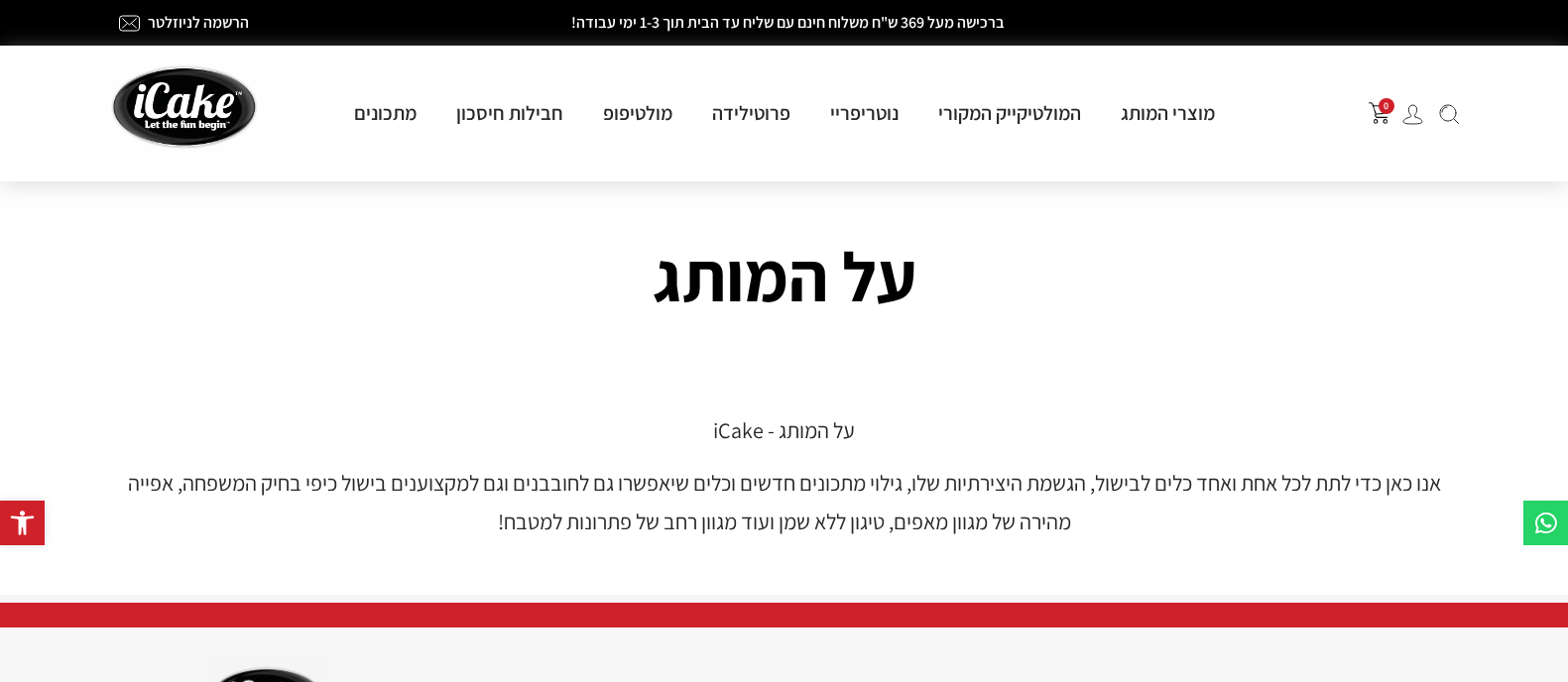 scroll, scrollTop: 0, scrollLeft: 0, axis: both 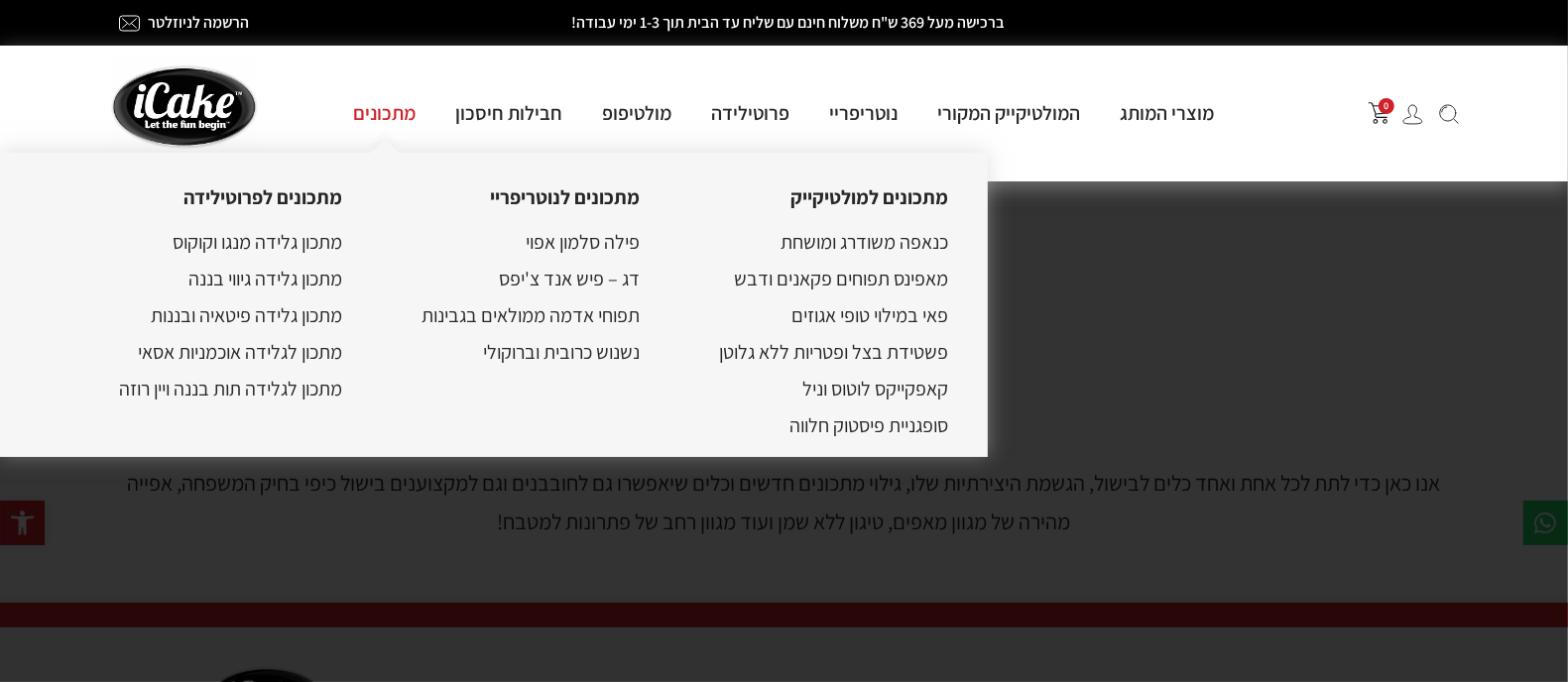 click on "מתכונים" at bounding box center (385, 113) 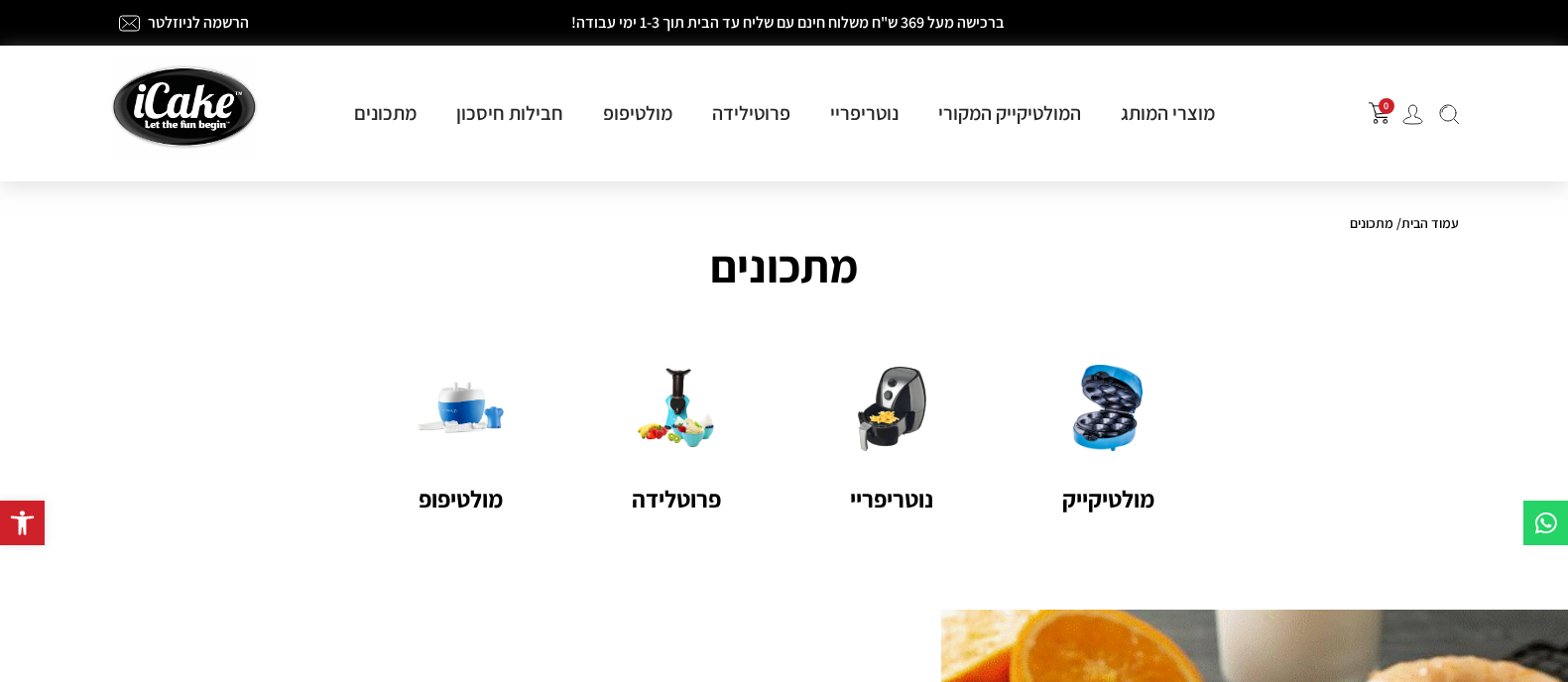 scroll, scrollTop: 0, scrollLeft: 0, axis: both 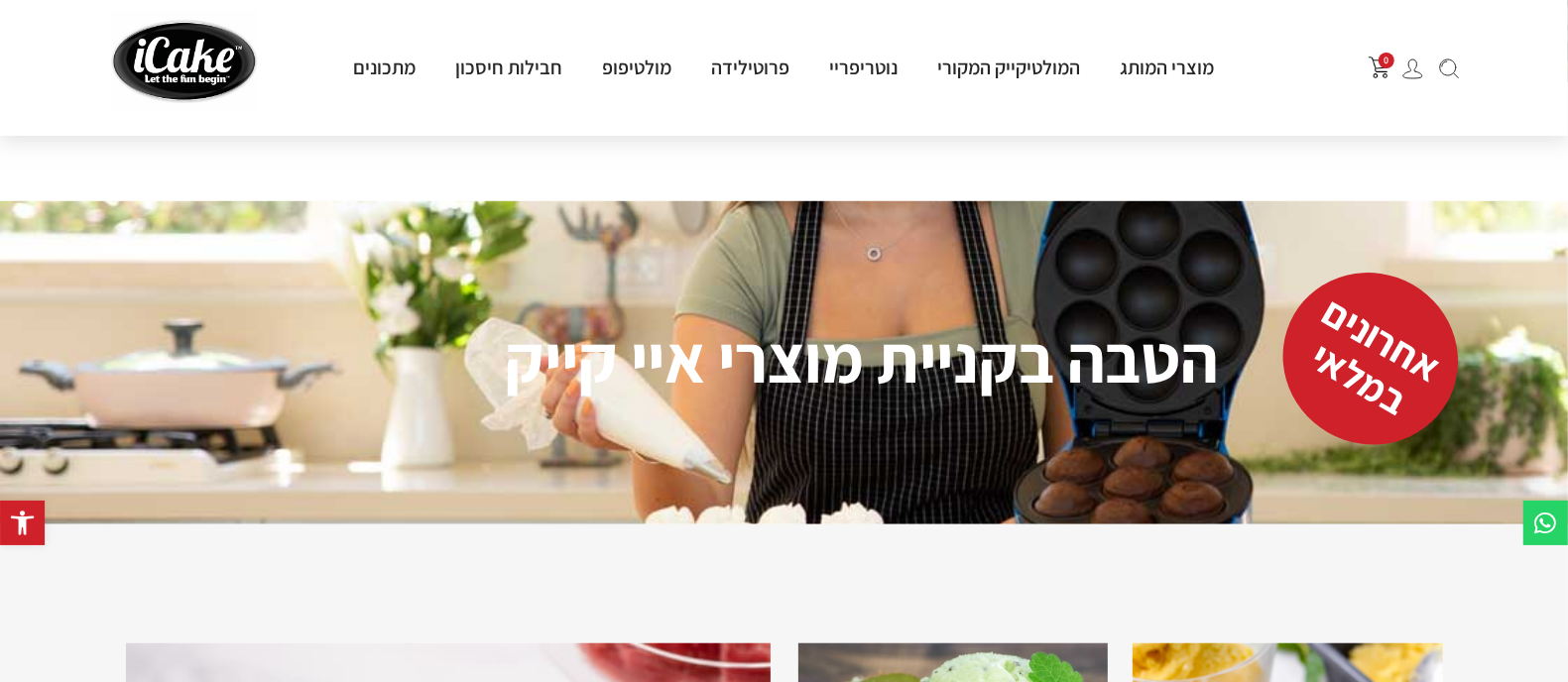 click at bounding box center [1449, 68] 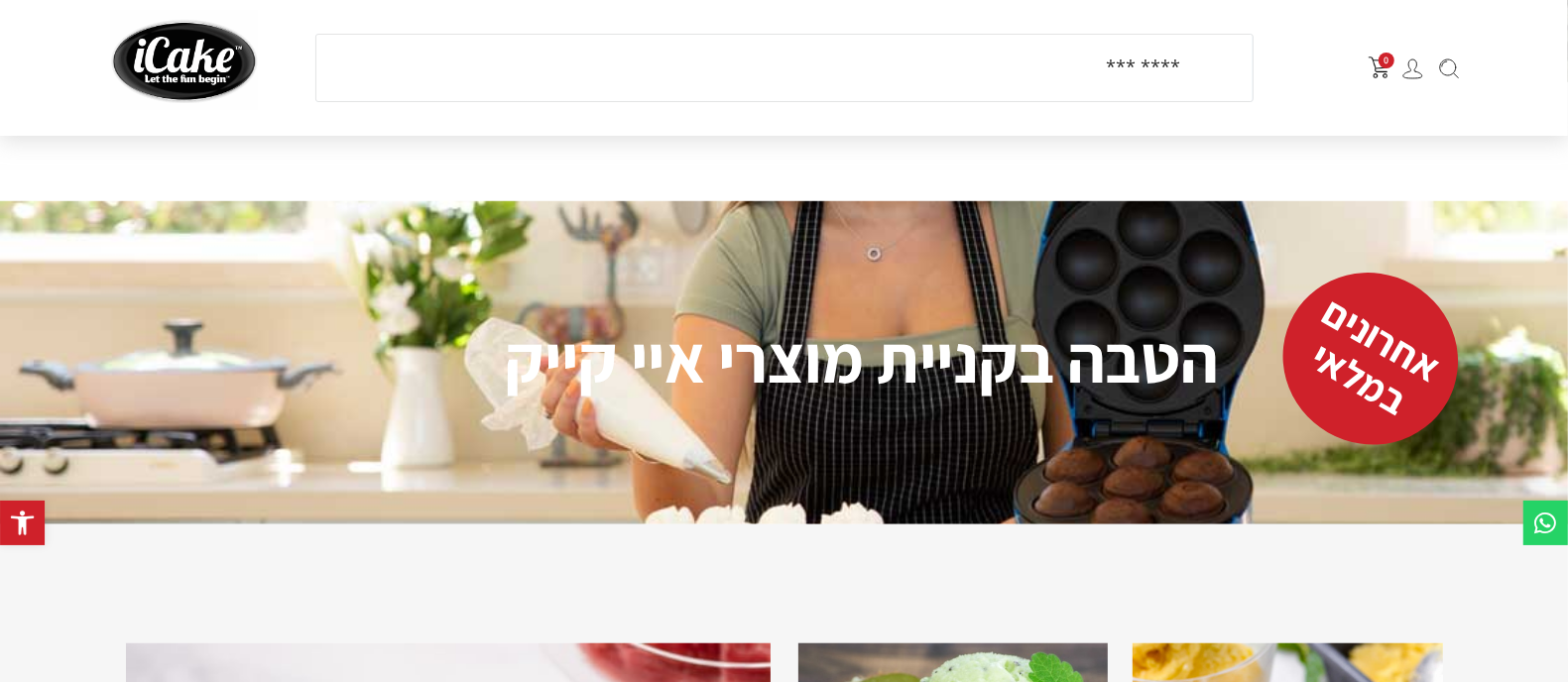 click at bounding box center (184, 60) 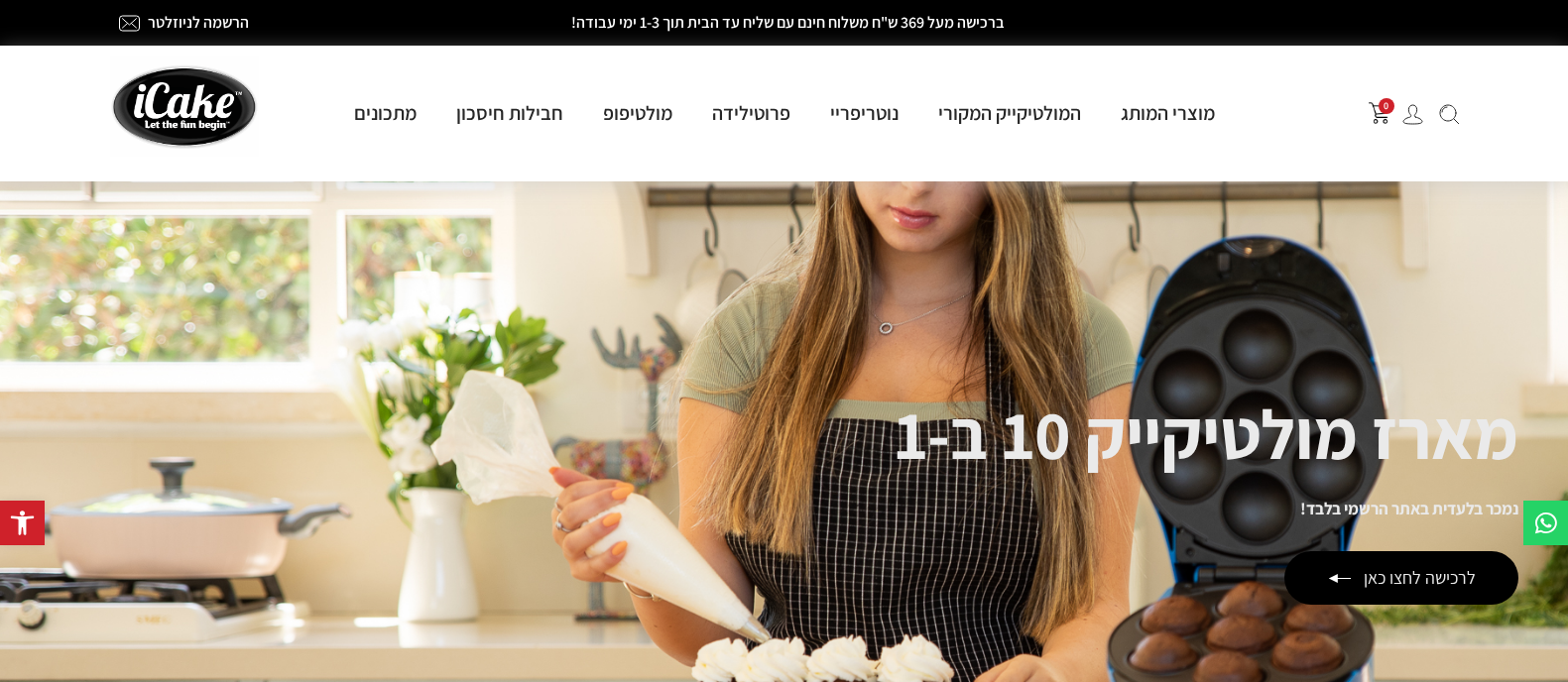 scroll, scrollTop: 0, scrollLeft: 0, axis: both 